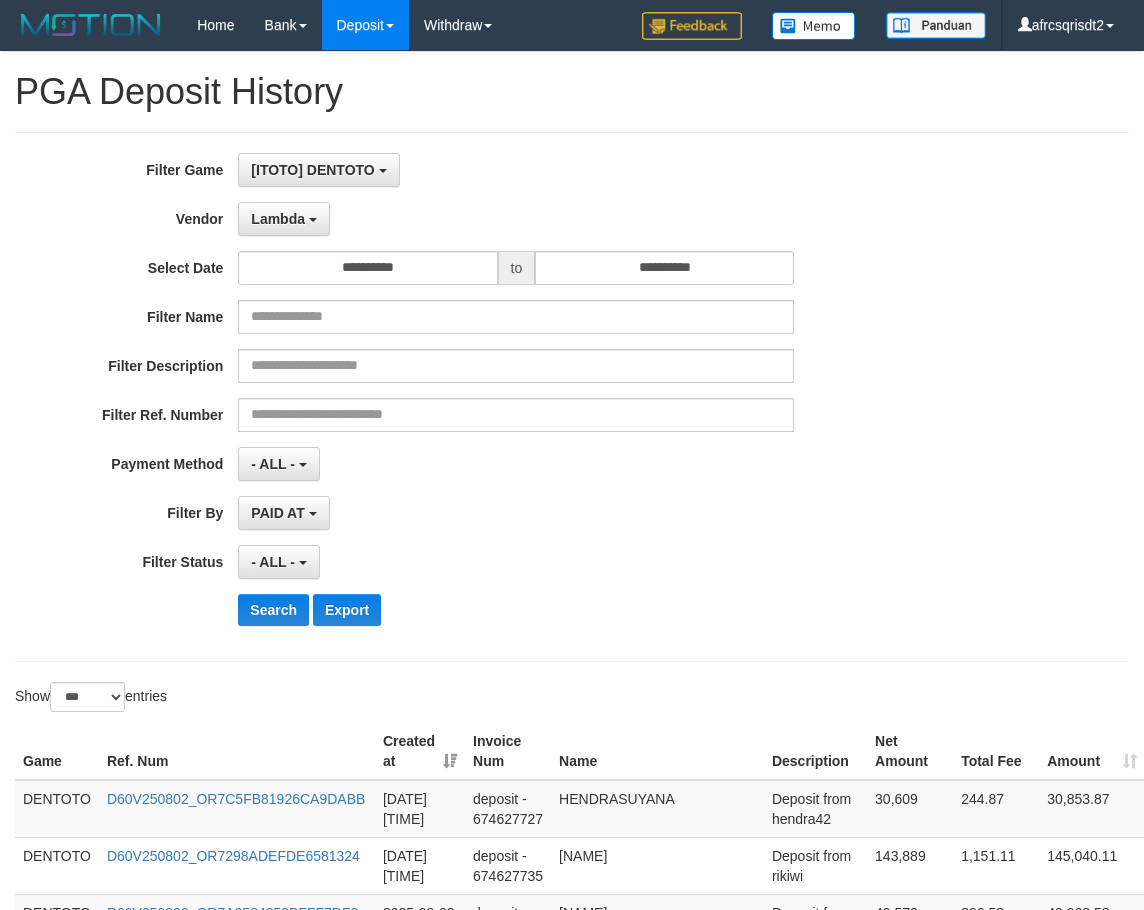 select on "**********" 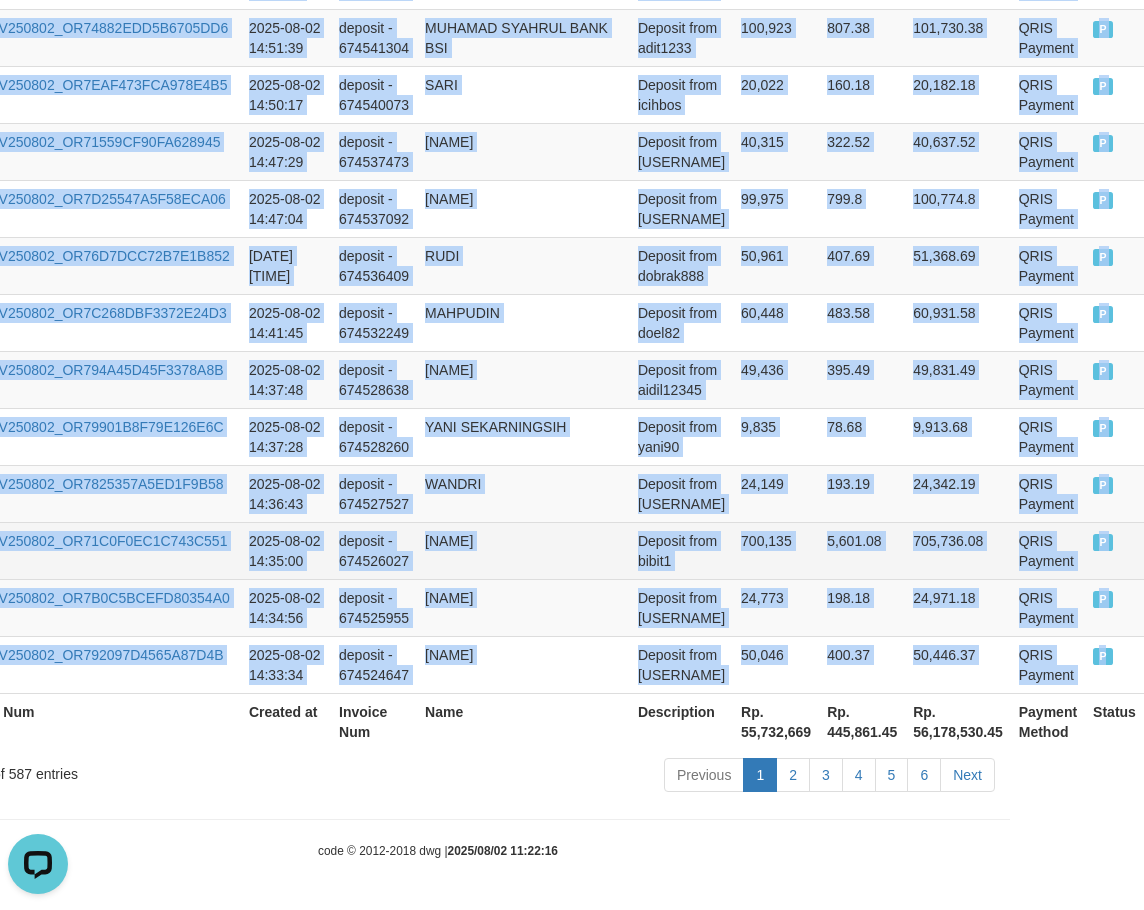 scroll, scrollTop: 0, scrollLeft: 0, axis: both 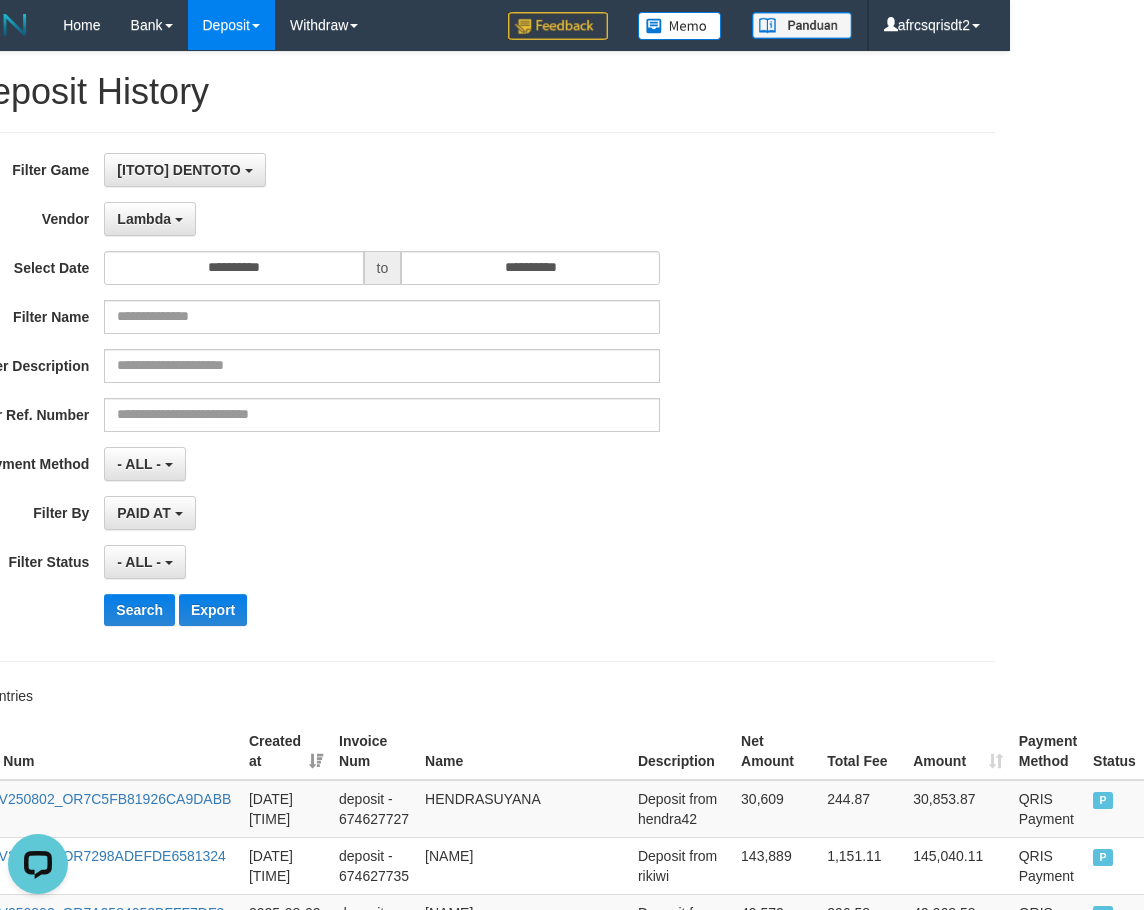 click on "PGA Deposit History" at bounding box center [438, 92] 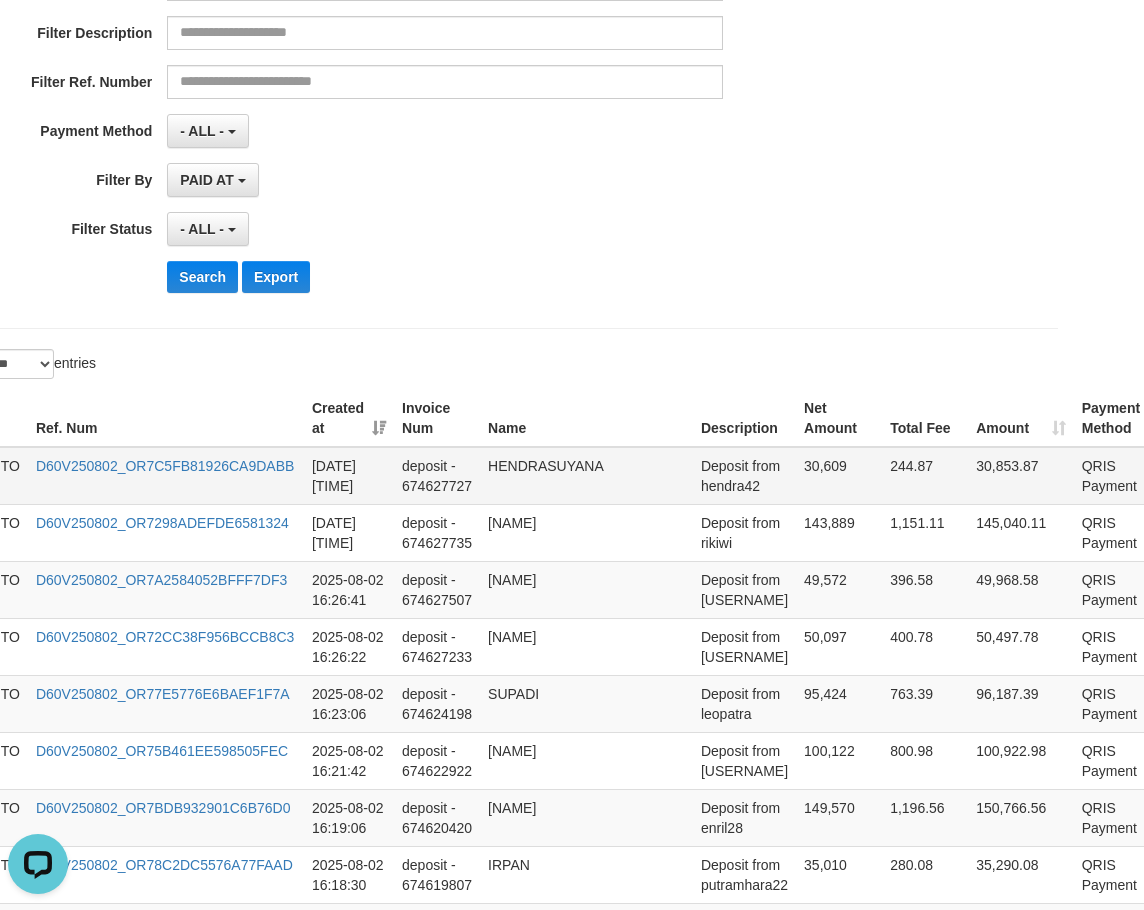 scroll, scrollTop: 333, scrollLeft: 0, axis: vertical 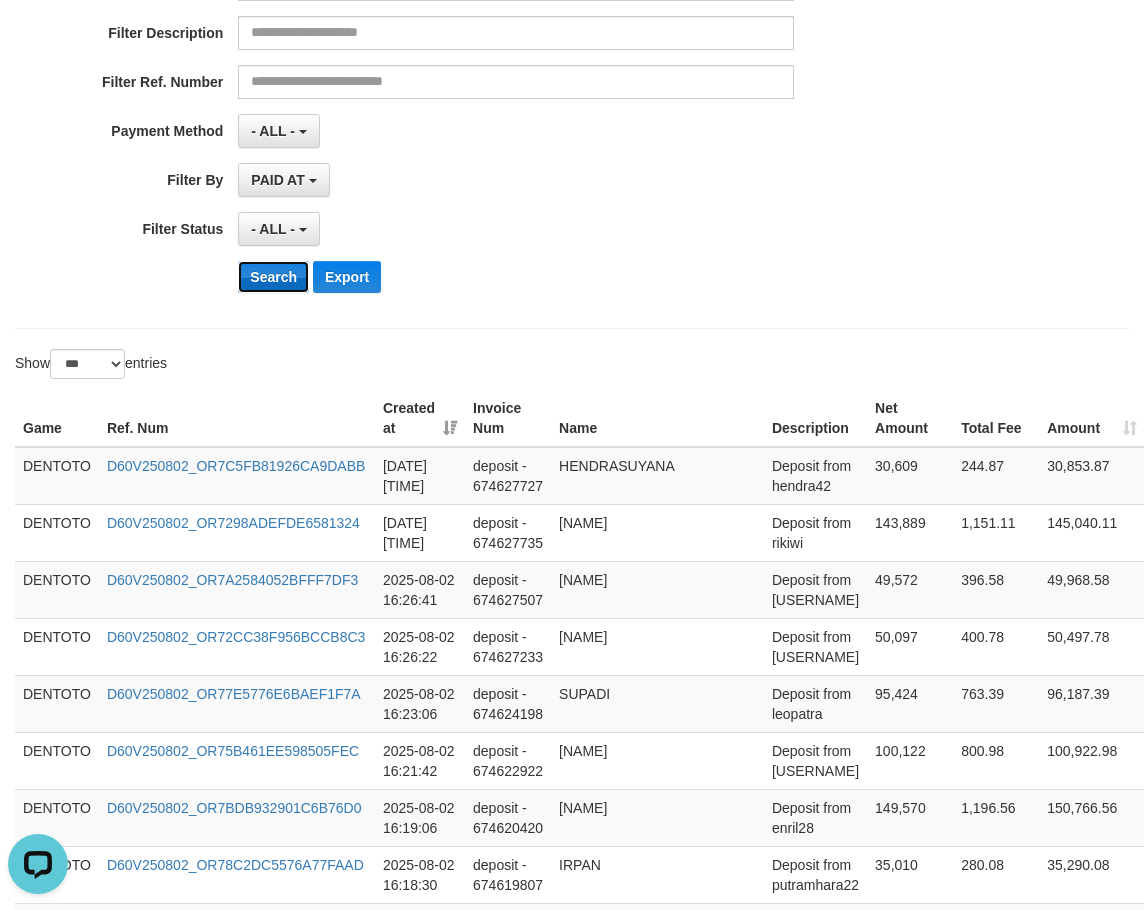 click on "Search" at bounding box center (273, 277) 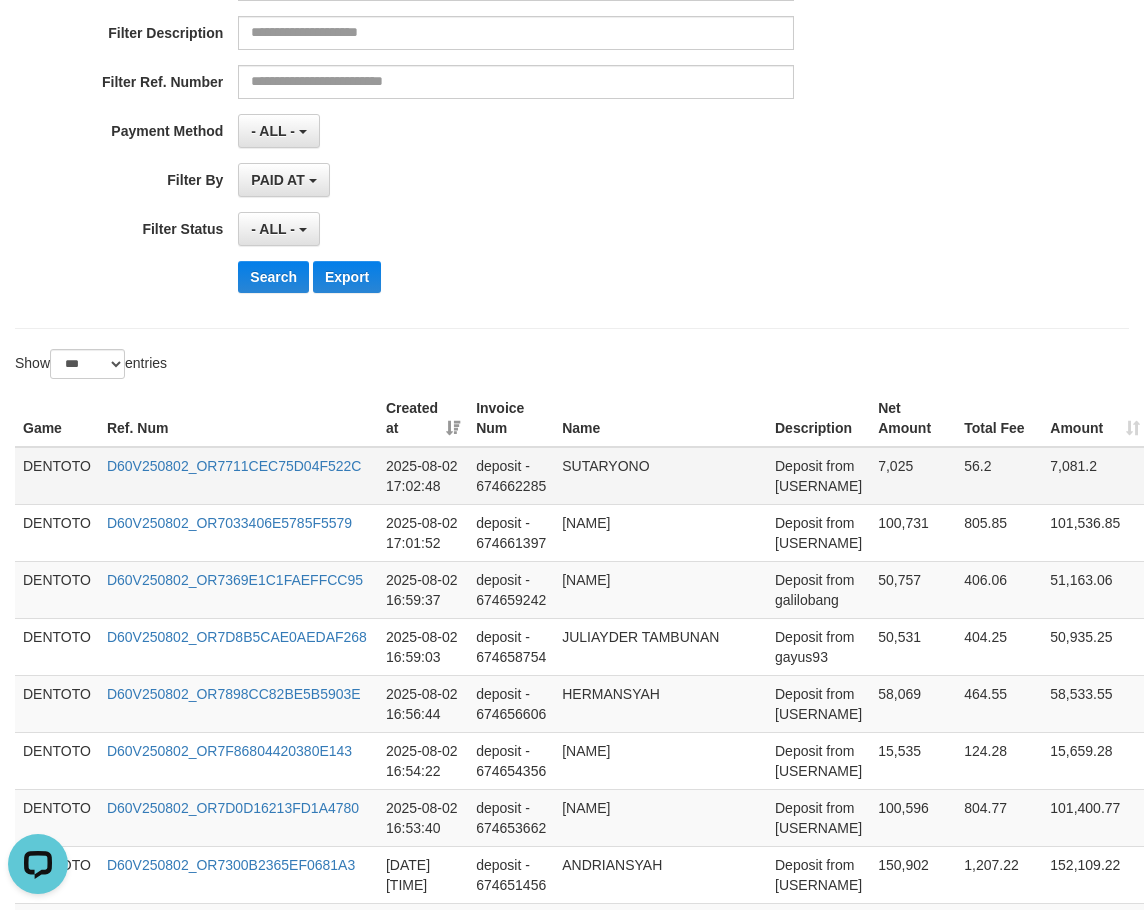 click on "DENTOTO" at bounding box center (57, 476) 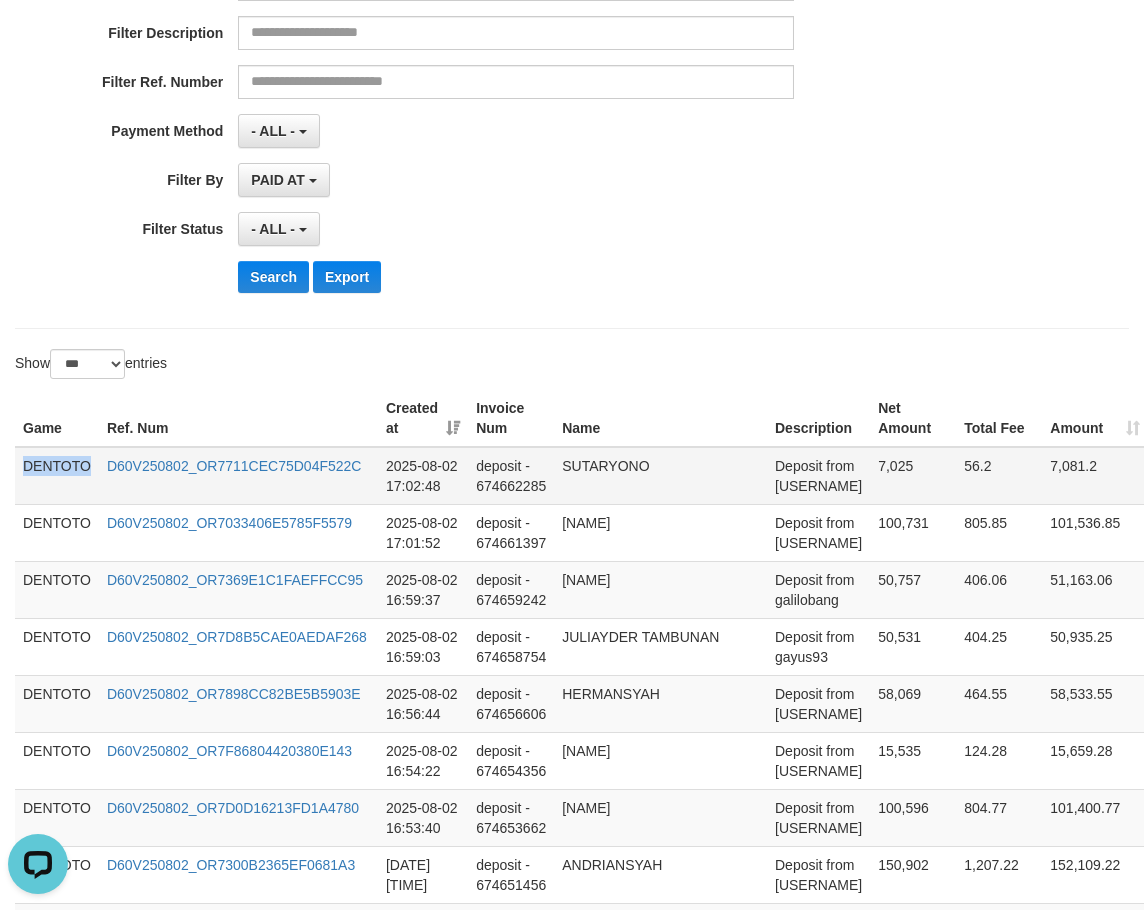 click on "DENTOTO" at bounding box center [57, 476] 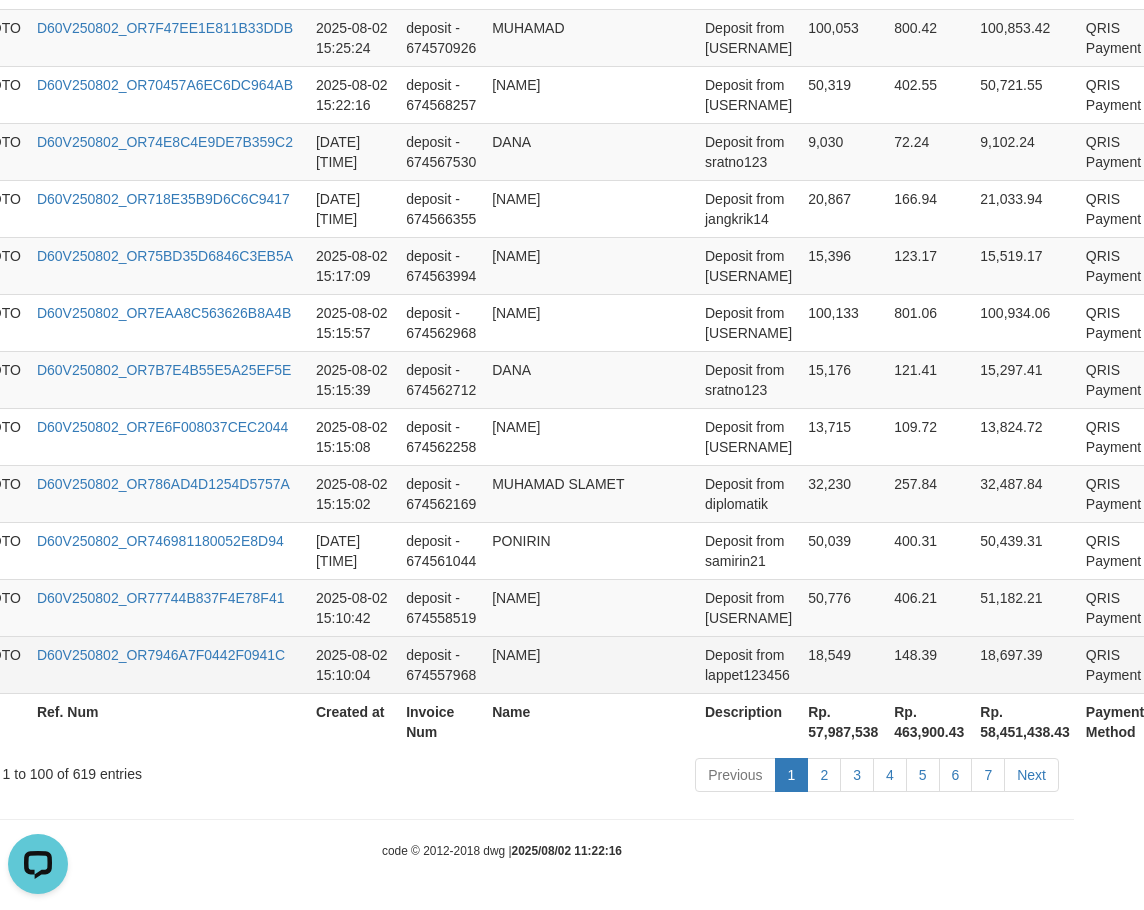 scroll, scrollTop: 5787, scrollLeft: 146, axis: both 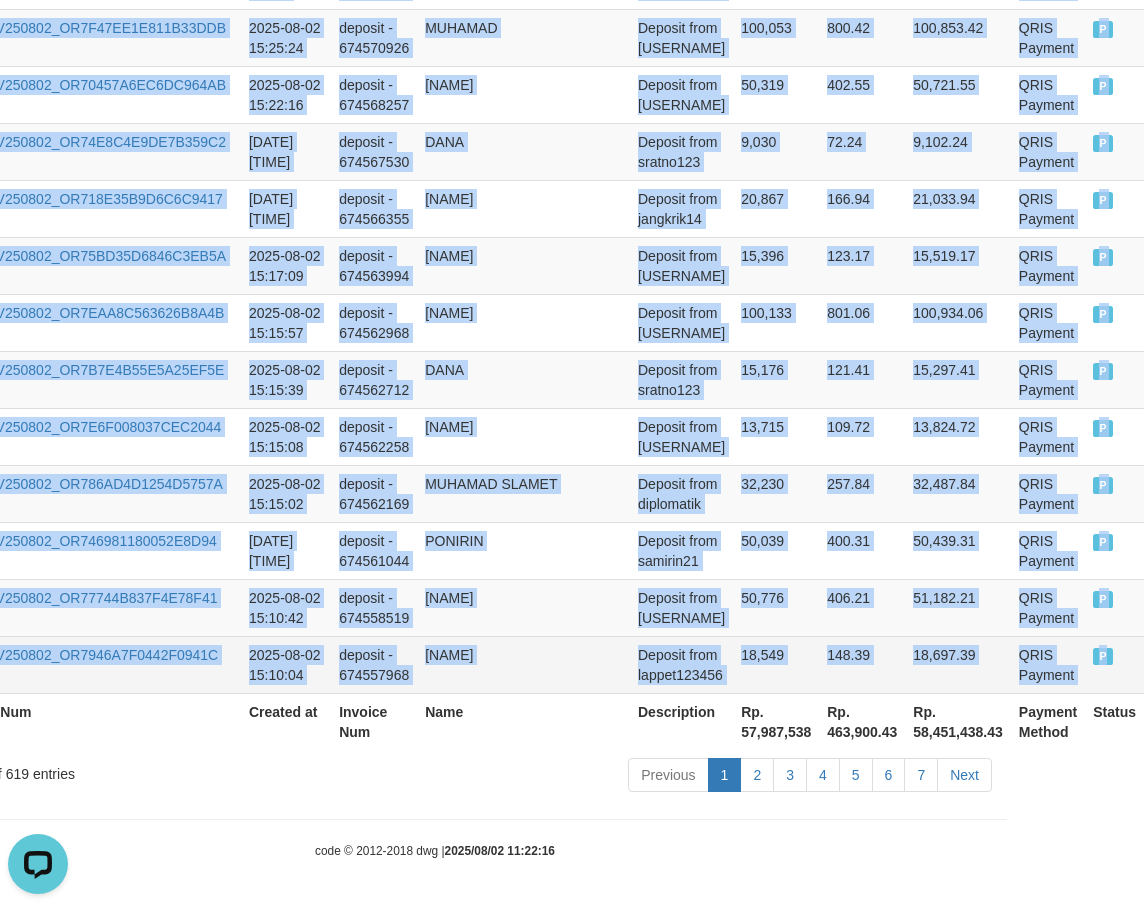 click on "P" at bounding box center [1103, 656] 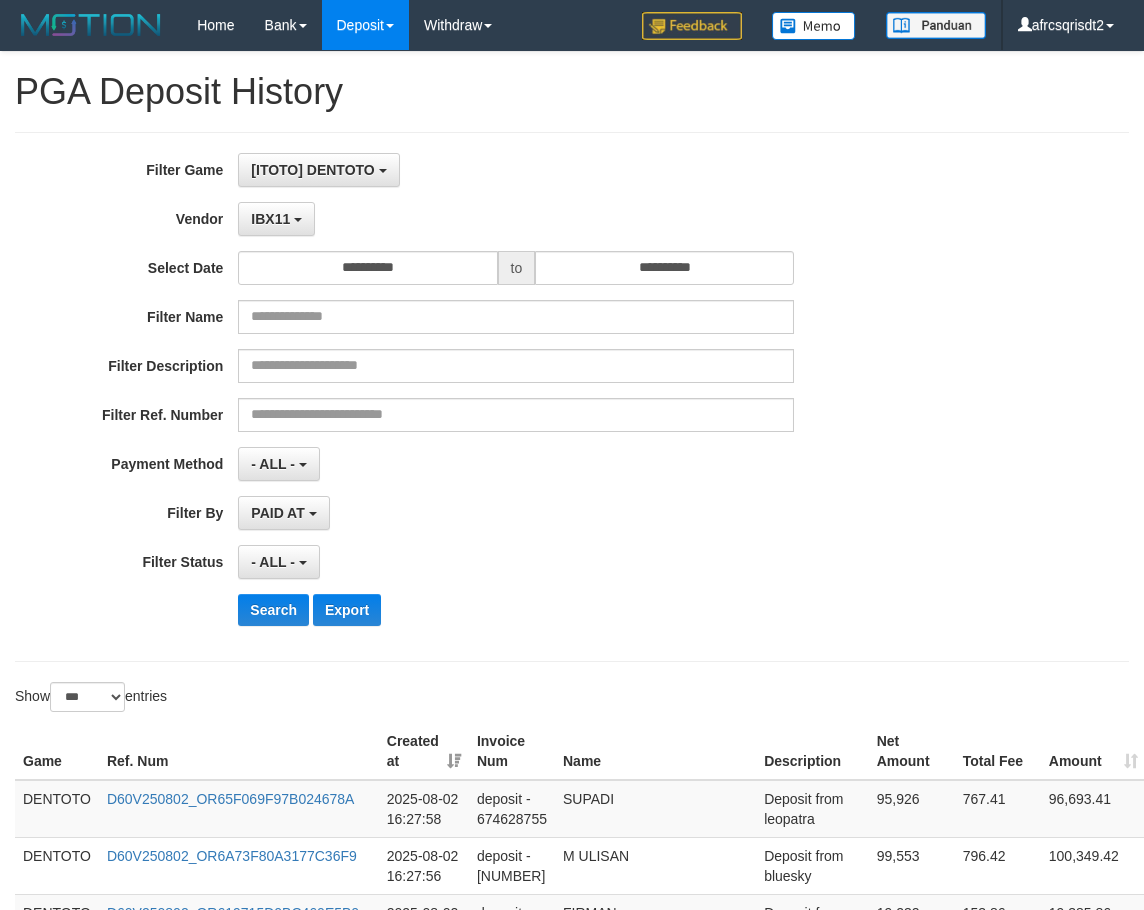 select on "**********" 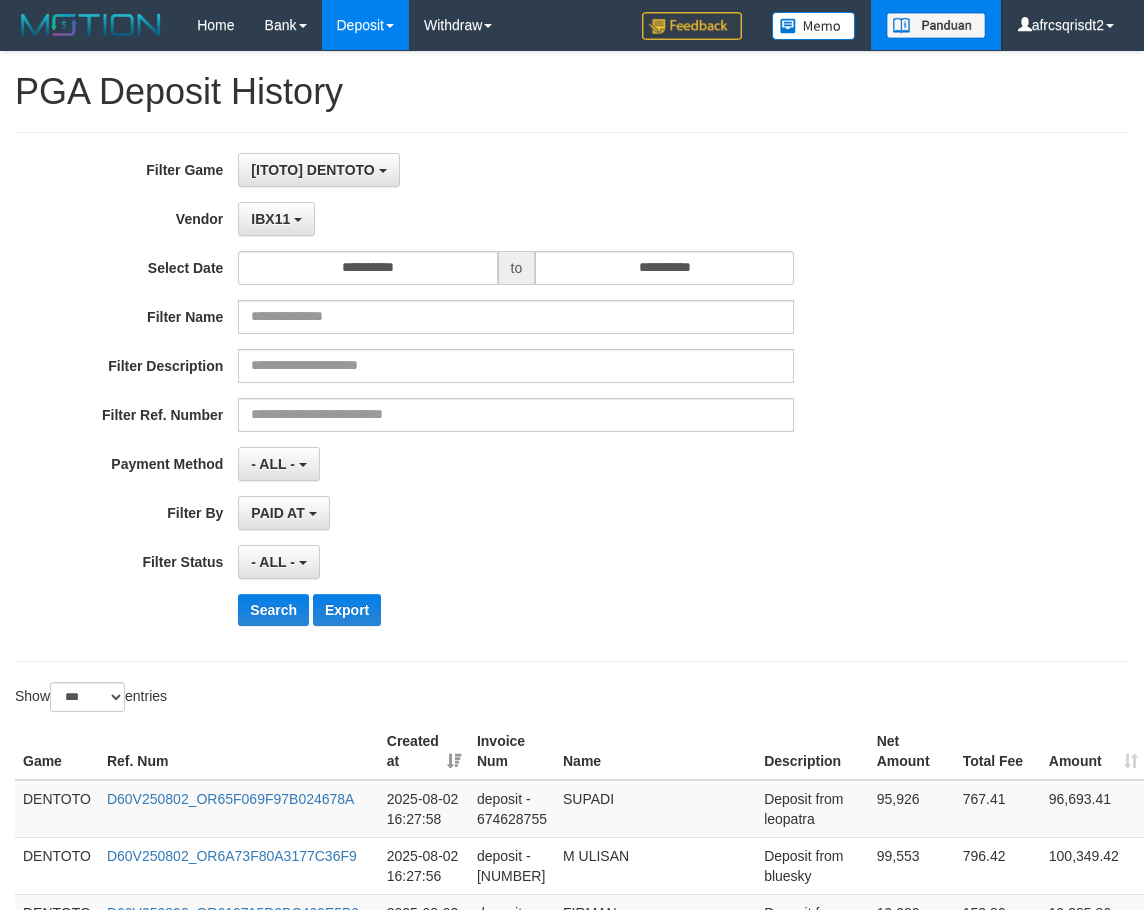 scroll, scrollTop: 0, scrollLeft: 134, axis: horizontal 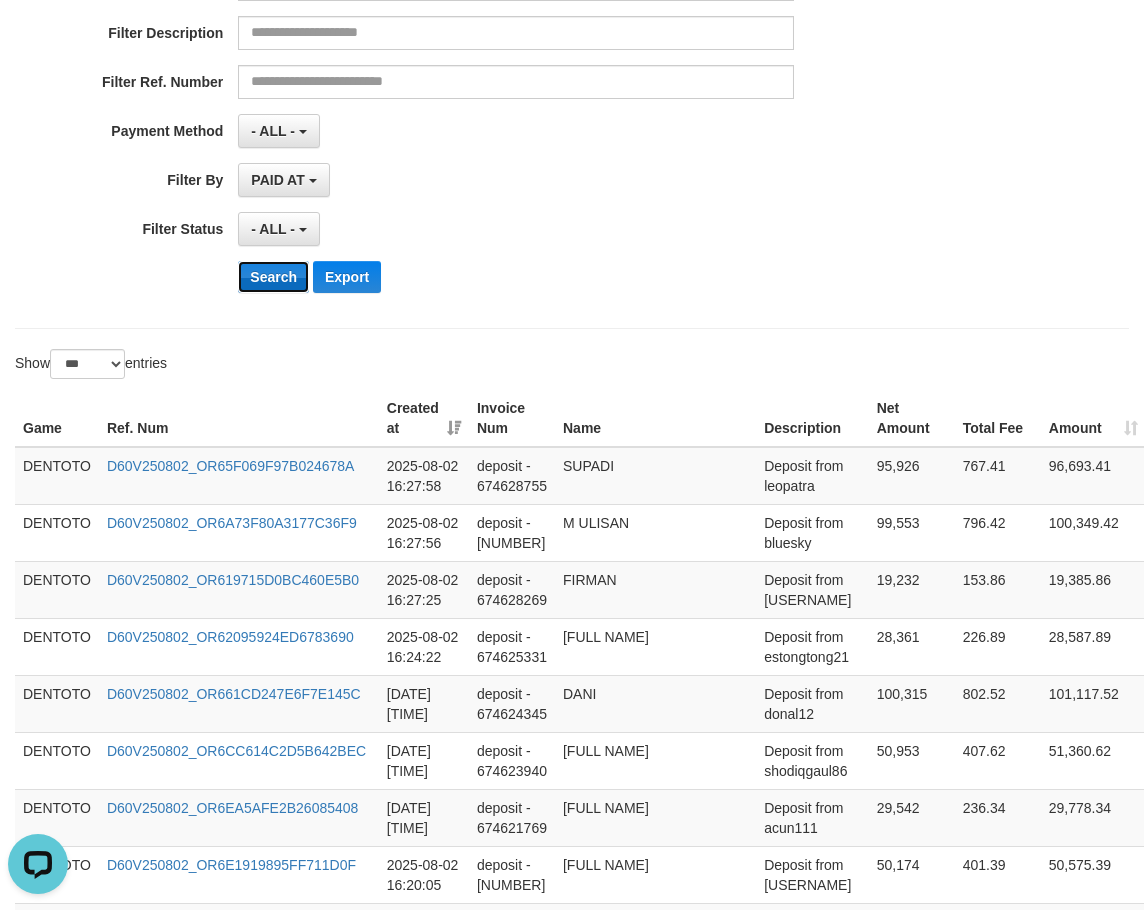 click on "Search" at bounding box center [273, 277] 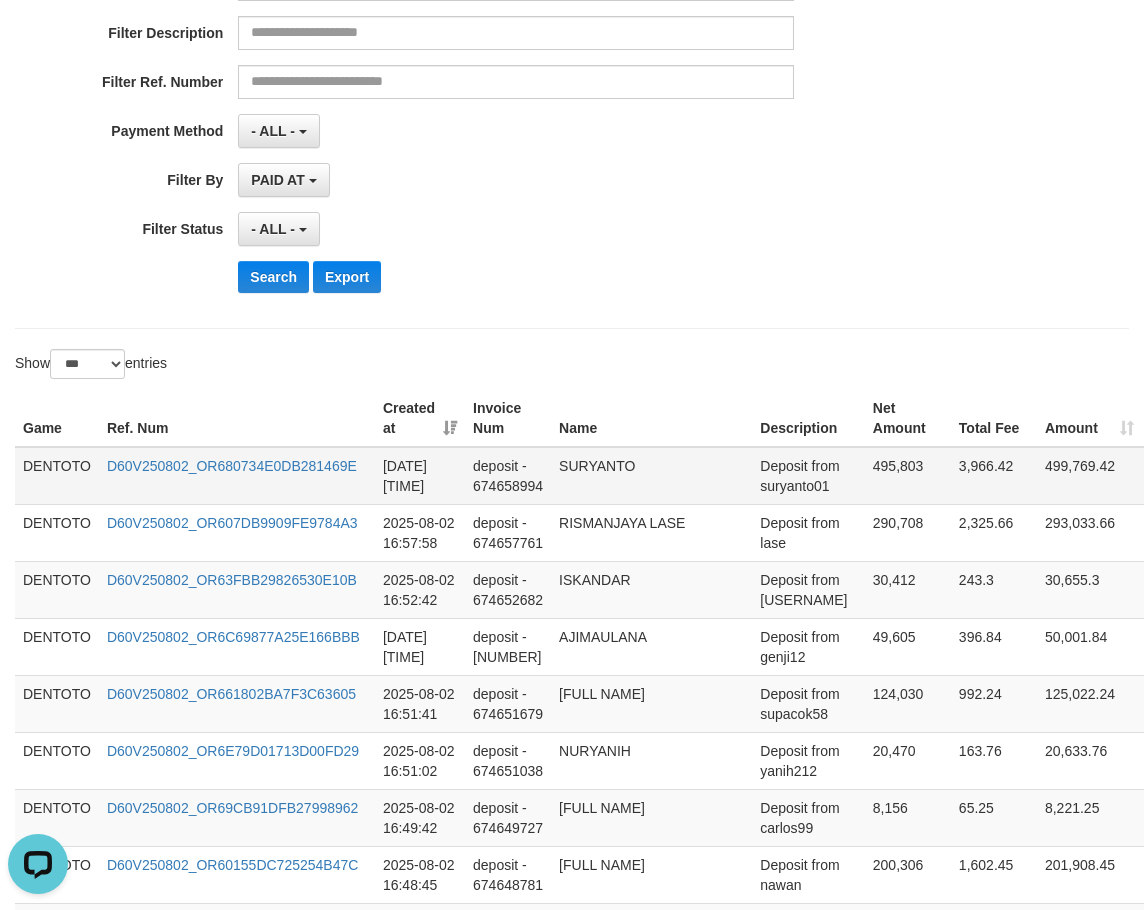 click on "DENTOTO" at bounding box center (57, 476) 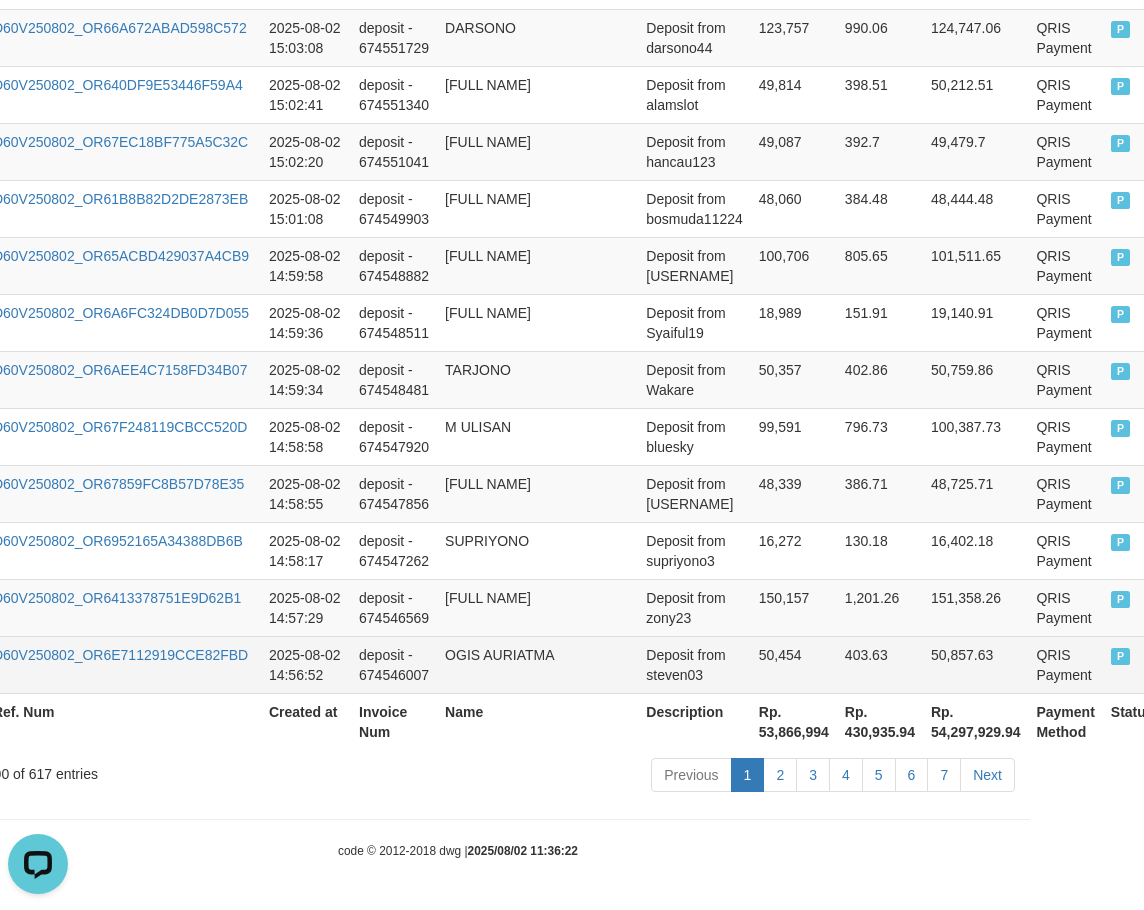 scroll, scrollTop: 5787, scrollLeft: 131, axis: both 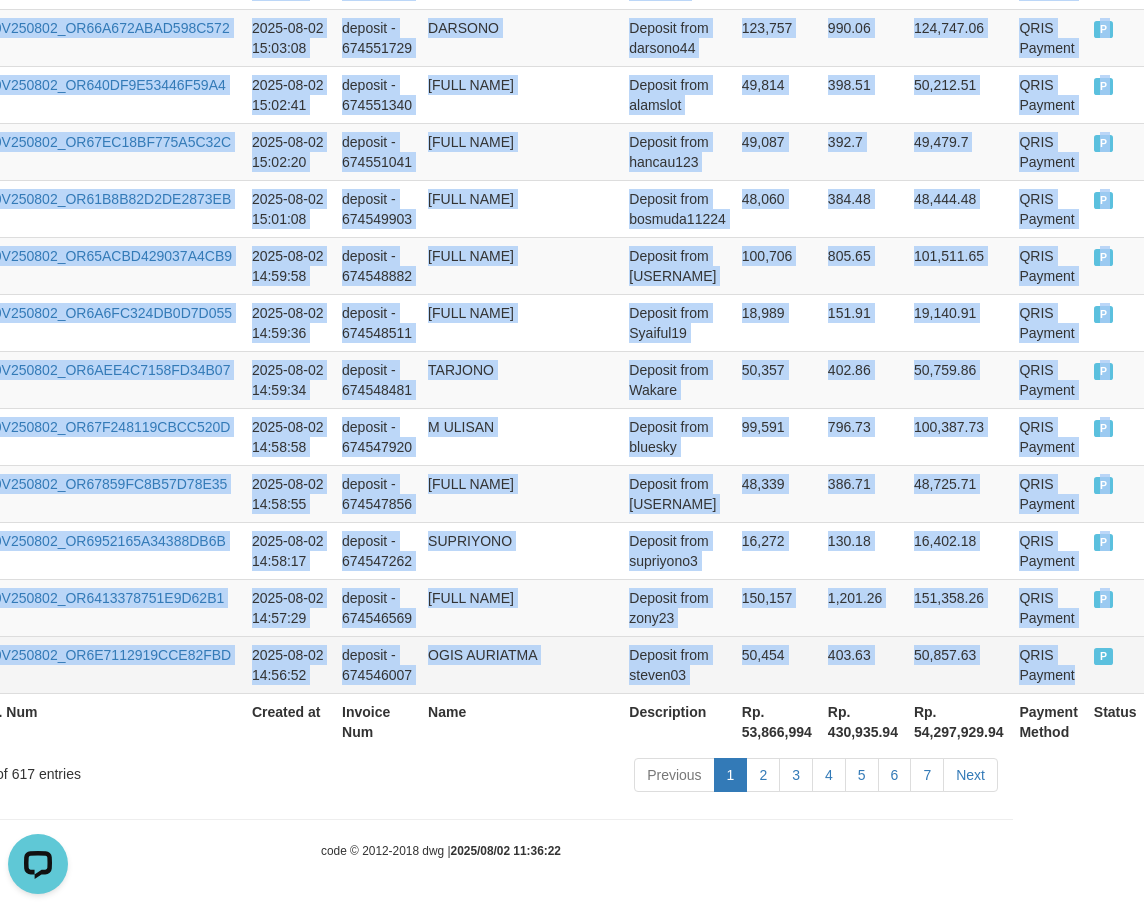 click on "P" at bounding box center [1115, 664] 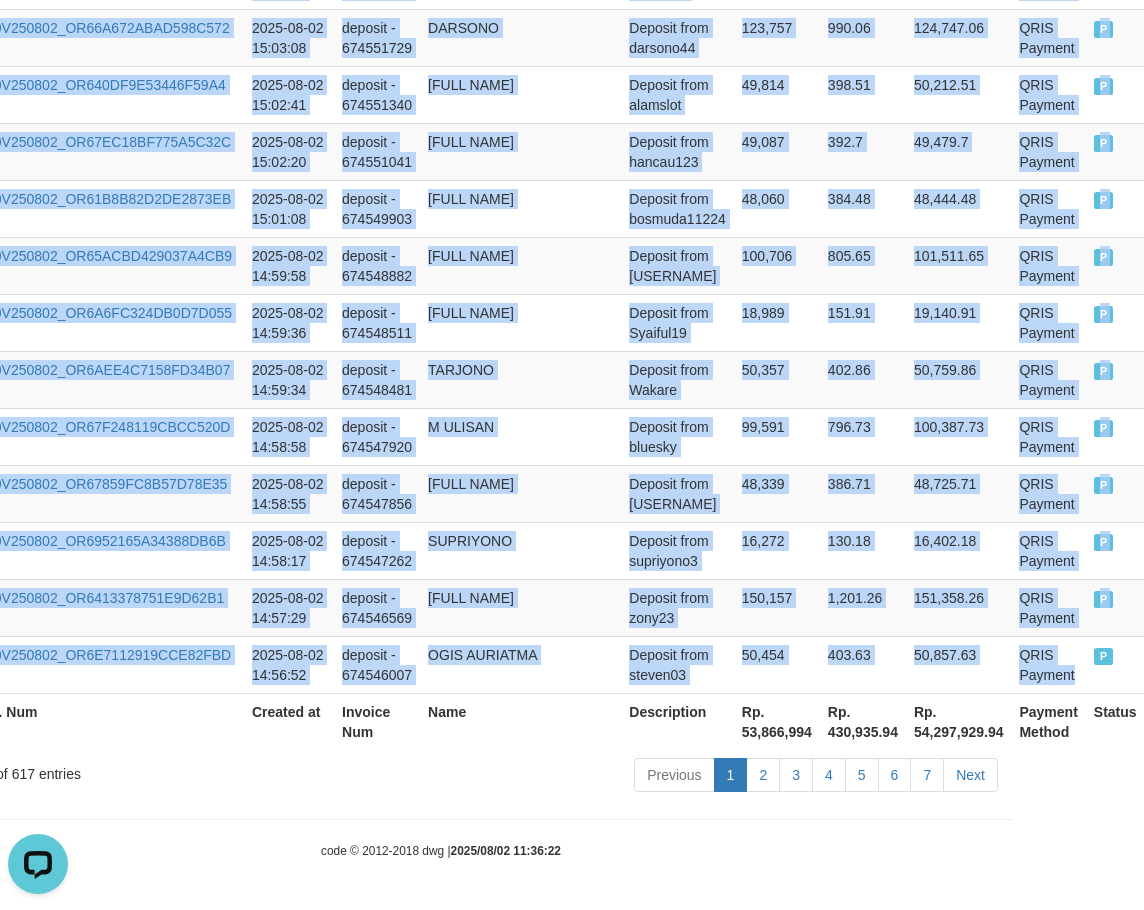copy on "TOTO D60V250802_OR680734E0DB281469E 2025-08-02 16:59:19 deposit - 674658994 SURYANTO Deposit from suryanto01 495,803 3,966.42 499,769.42 QRIS Payment P   DENTOTO D60V250802_OR607DB9909FE9784A3 2025-08-02 16:57:58 deposit - 674657761 RISMANJAYA LASE Deposit from lase 290,708 2,325.66 293,033.66 QRIS Payment P   DENTOTO D60V250802_OR63FBB29826530E10B 2025-08-02 16:52:42 deposit - 674652682 ISKANDAR Deposit from Anastaya 30,412 243.3 30,655.3 QRIS Payment P   DENTOTO D60V250802_OR6C69877A25E166BBB 2025-08-02 16:52:28 deposit - 674652471 AJIMAULANA Deposit from genji12 49,605 396.84 50,001.84 QRIS Payment P   DENTOTO D60V250802_OR661802BA7F3C63605 2025-08-02 16:51:41 deposit - 674651679 YAYAN ANDRIANA Deposit from supacok58 124,030 992.24 125,022.24 QRIS Payment P   DENTOTO D60V250802_OR6E79D01713D00FD29 2025-08-02 16:51:02 deposit - 674651038 NURYANIH Deposit from yanih212 20,470 163.76 20,633.76 QRIS Payment P   DENTOTO D60V250802_OR69CB91DFB27998962 2025-08-02 16:49:42 deposit - 674649727 MUHAMAD NIZAR FAHM..." 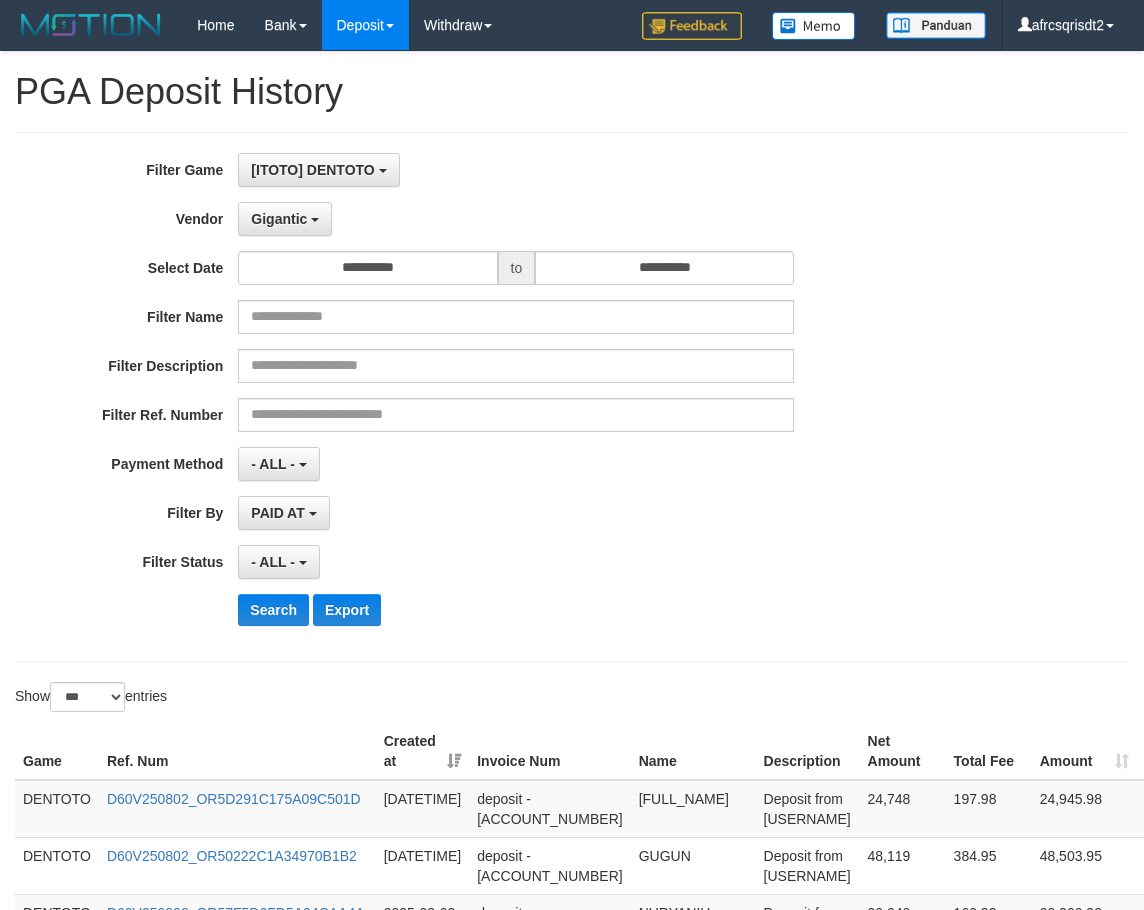 select on "**********" 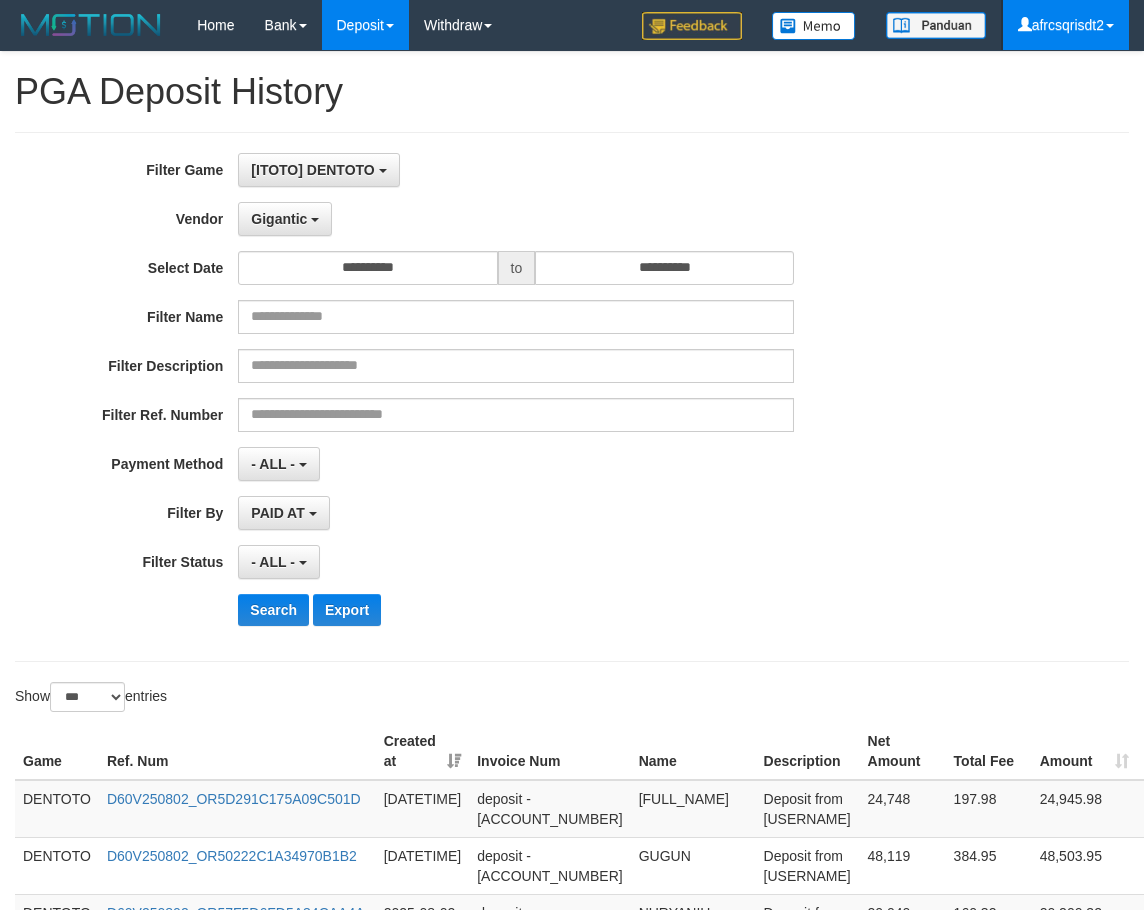 scroll, scrollTop: 0, scrollLeft: 119, axis: horizontal 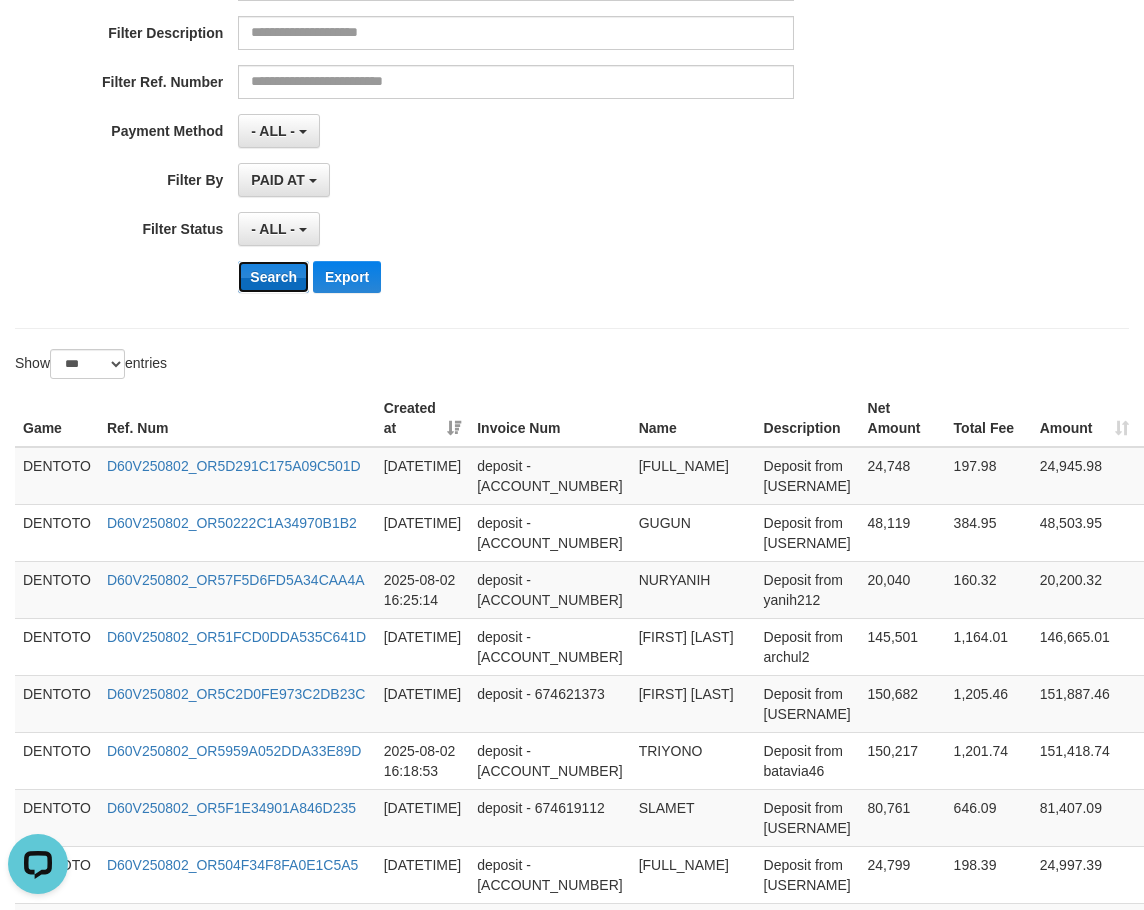 click on "Search" at bounding box center (273, 277) 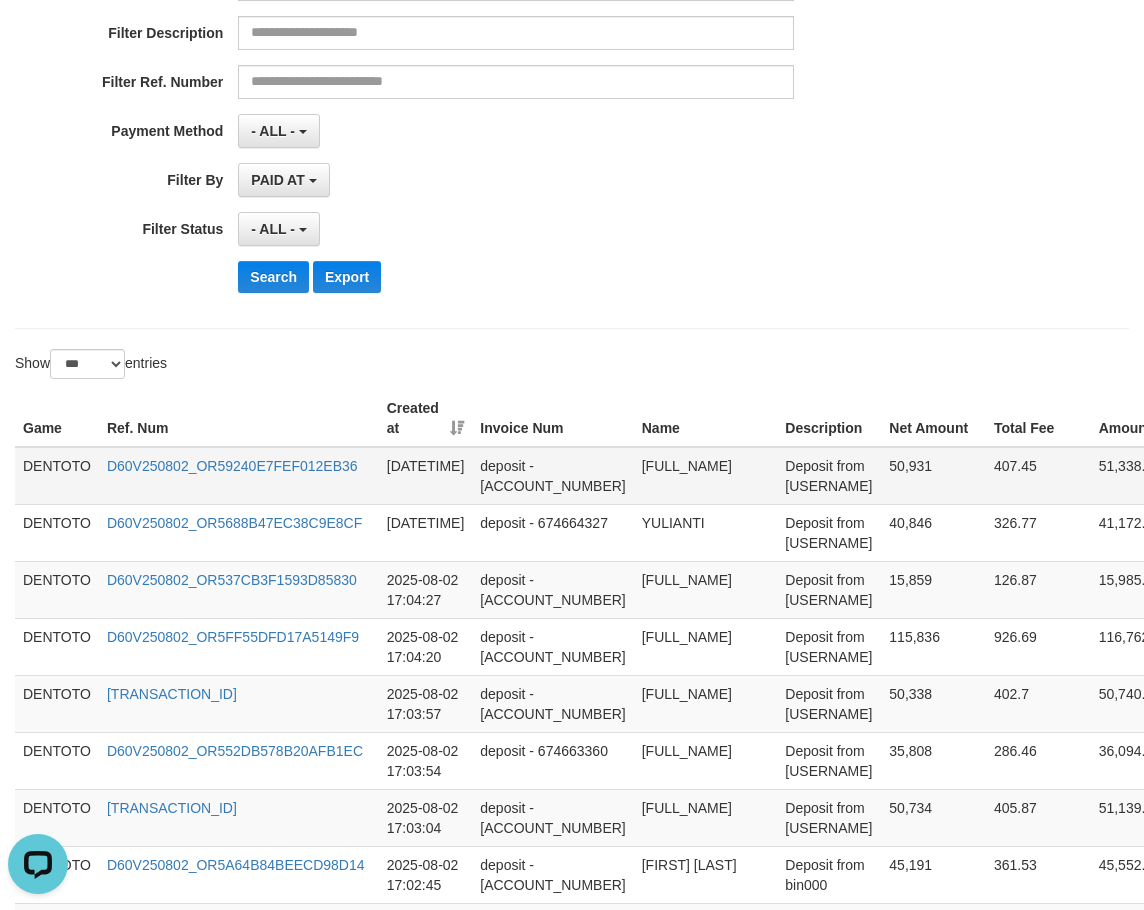 click on "DENTOTO" at bounding box center [57, 476] 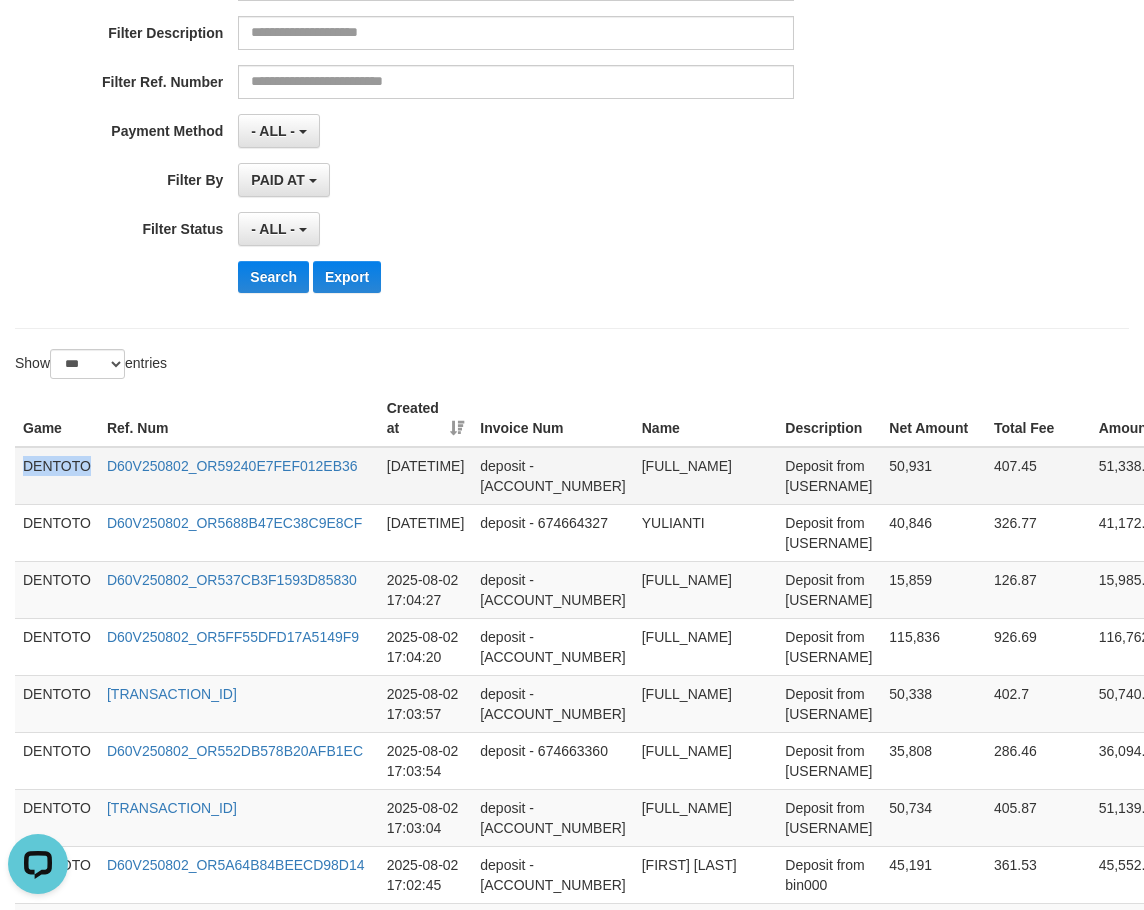 click on "DENTOTO" at bounding box center [57, 476] 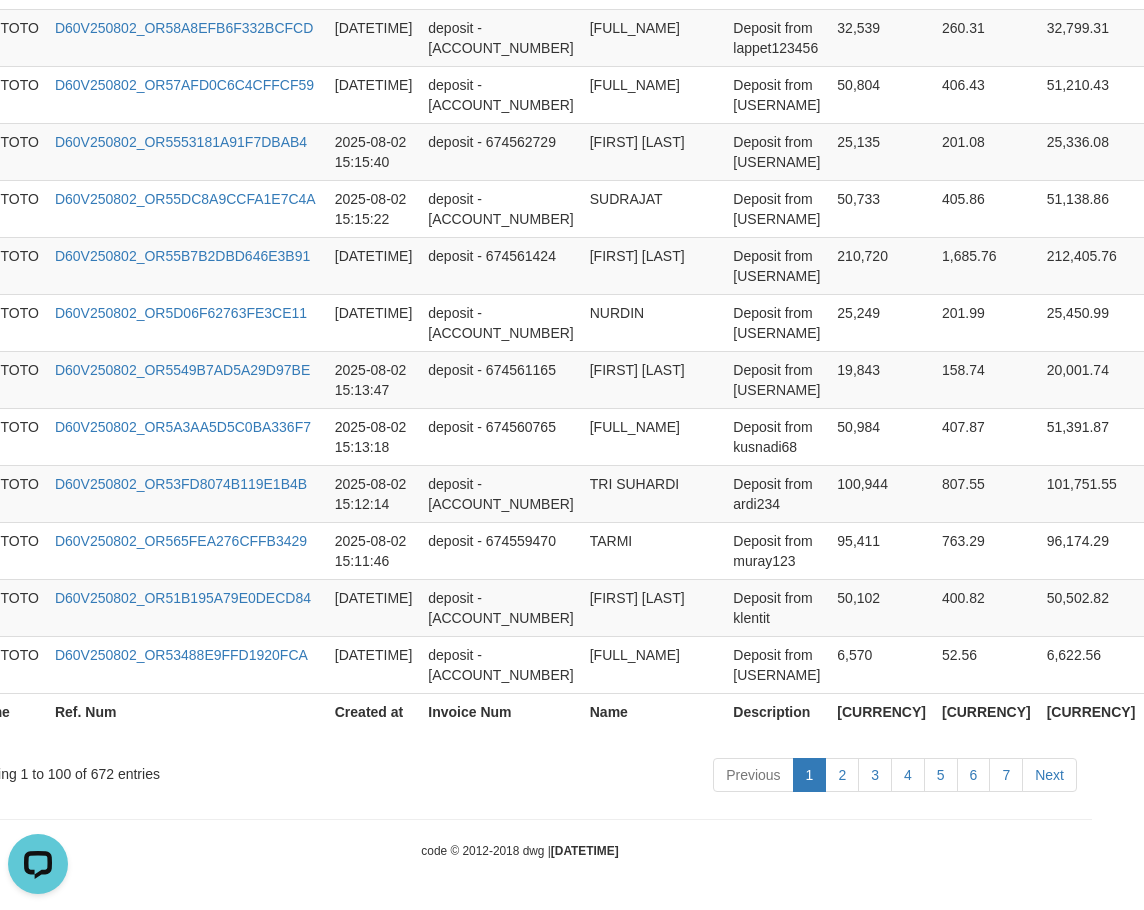 scroll, scrollTop: 5787, scrollLeft: 110, axis: both 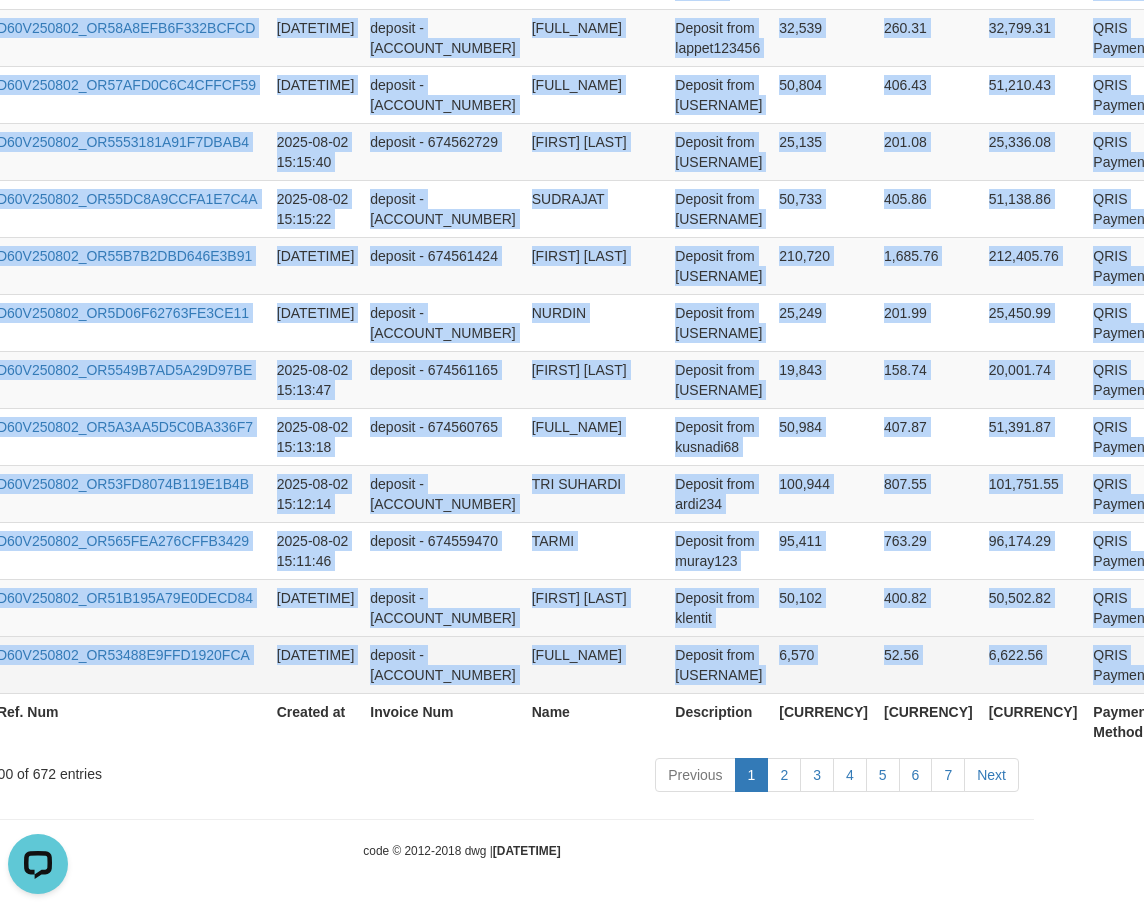 click on "P" at bounding box center (1189, 664) 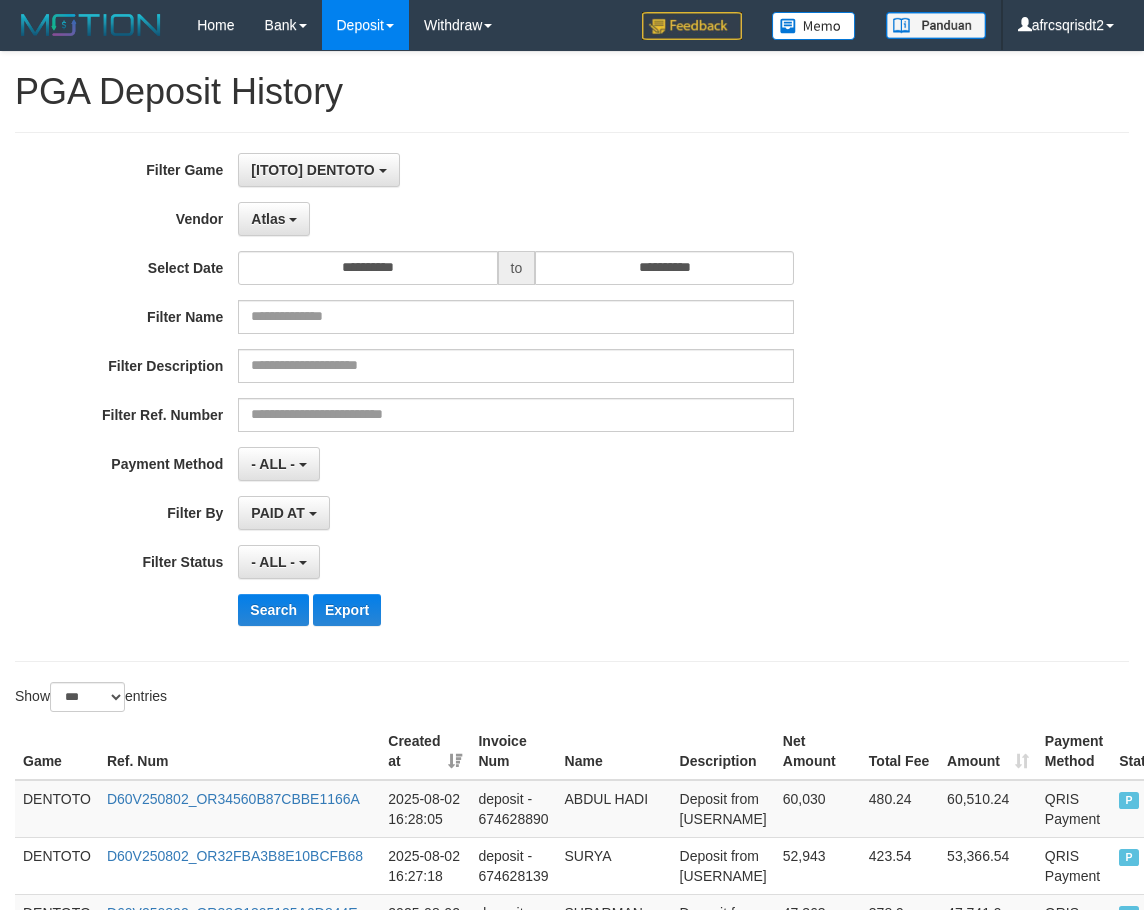 select on "**********" 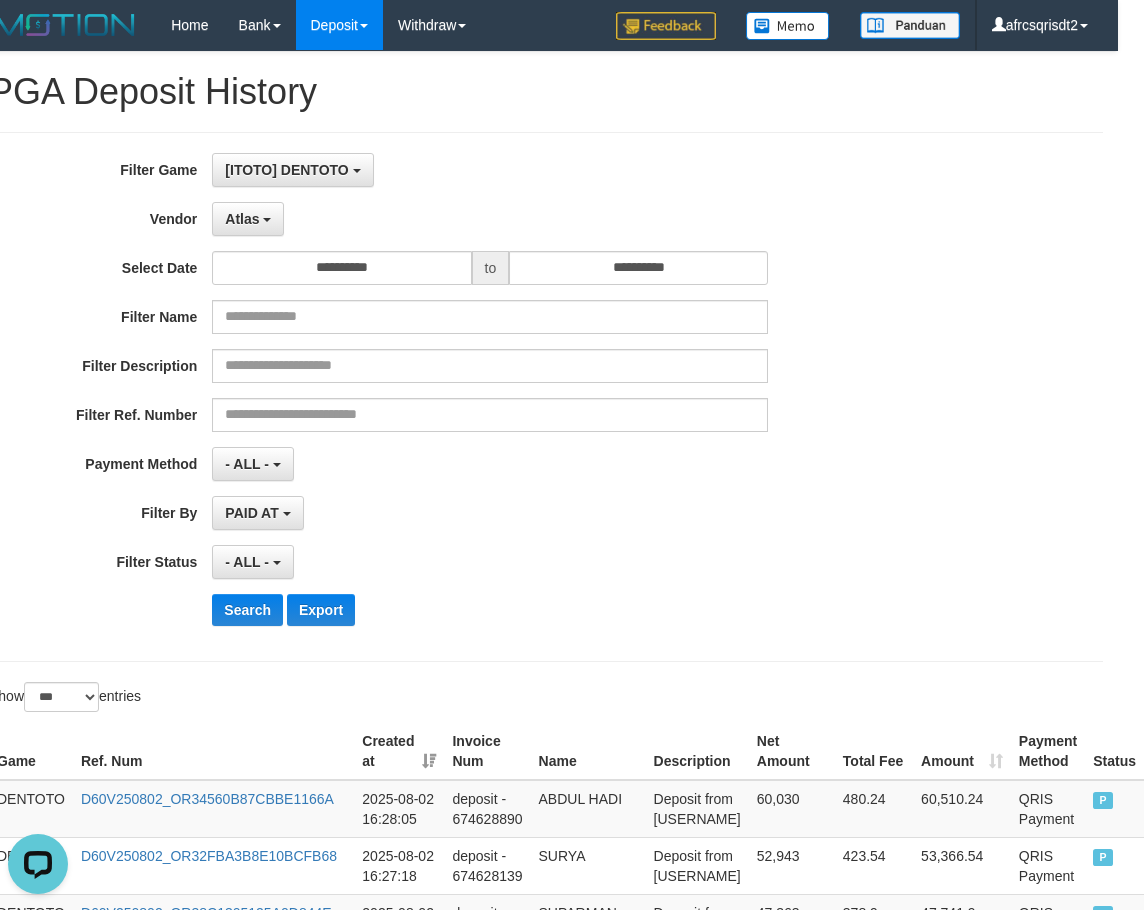 scroll, scrollTop: 0, scrollLeft: 0, axis: both 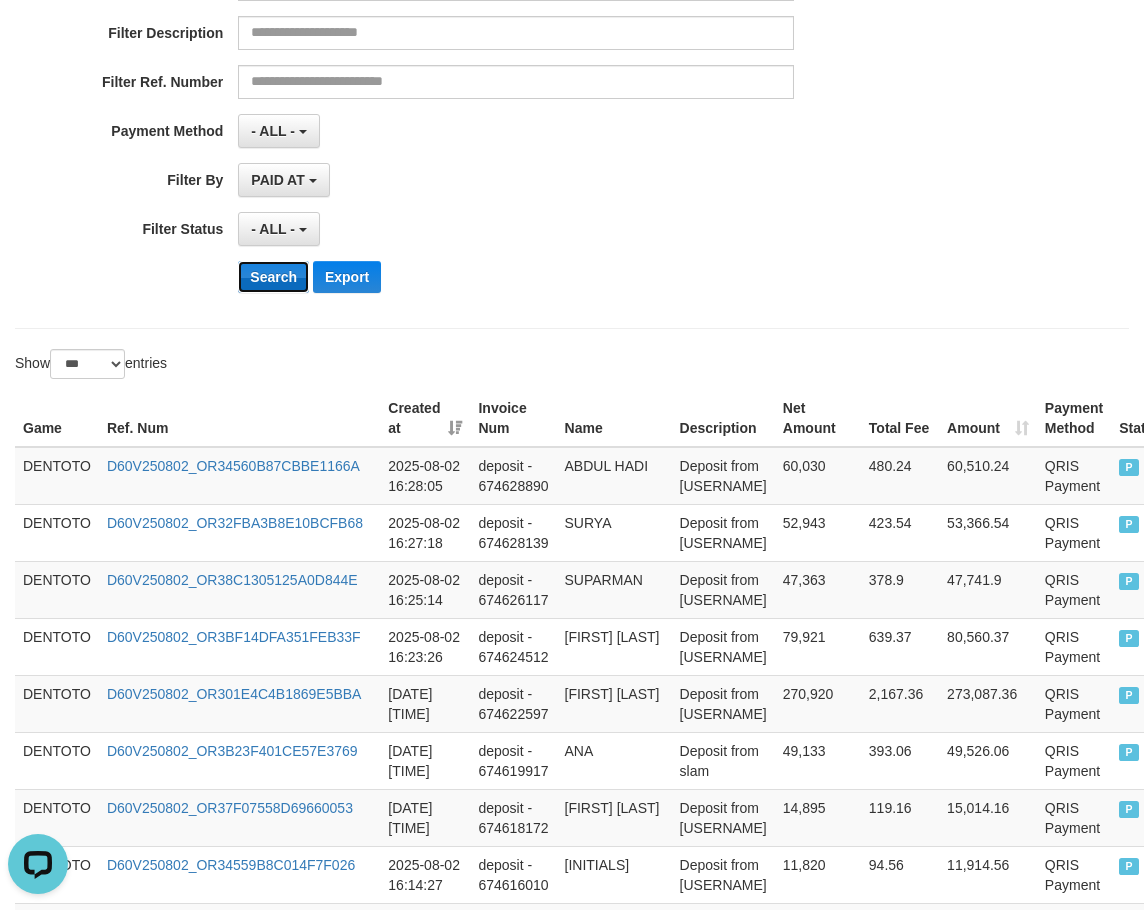 click on "Search" at bounding box center (273, 277) 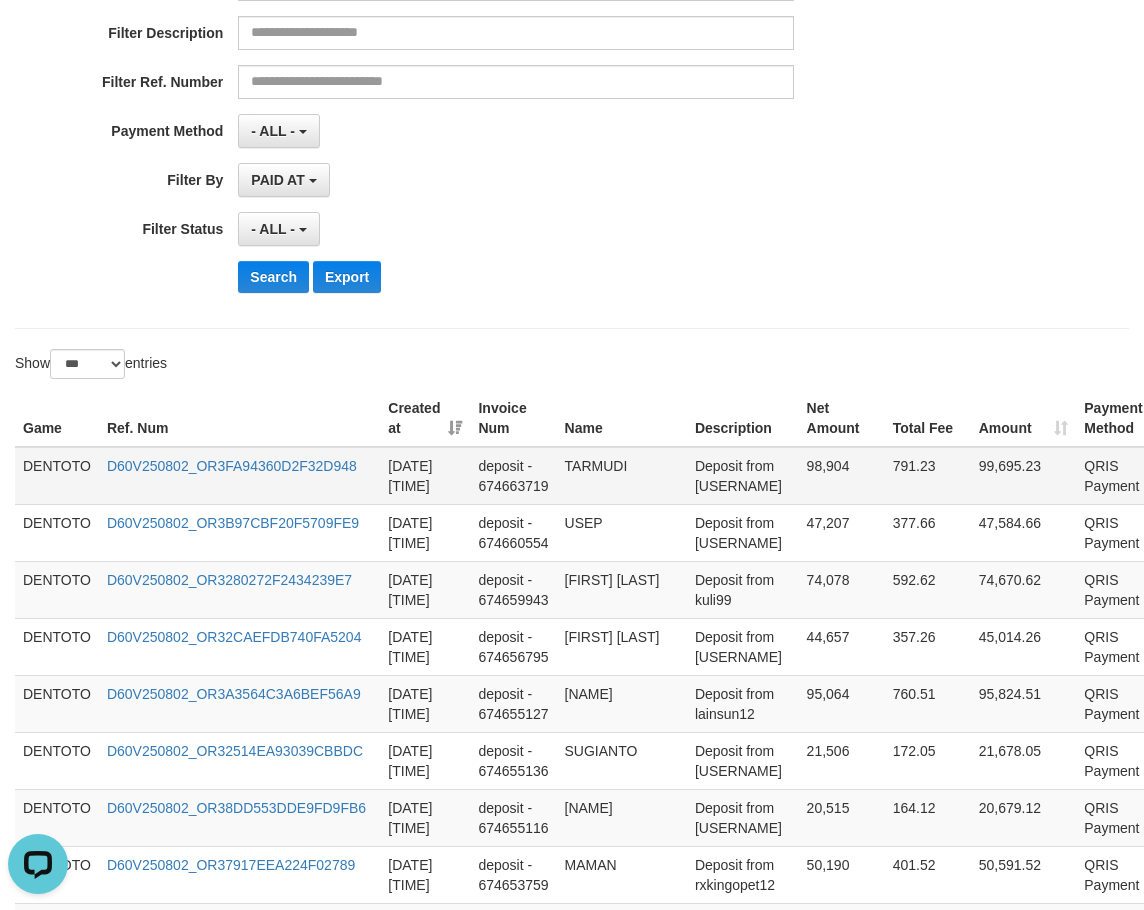 click on "DENTOTO" at bounding box center (57, 476) 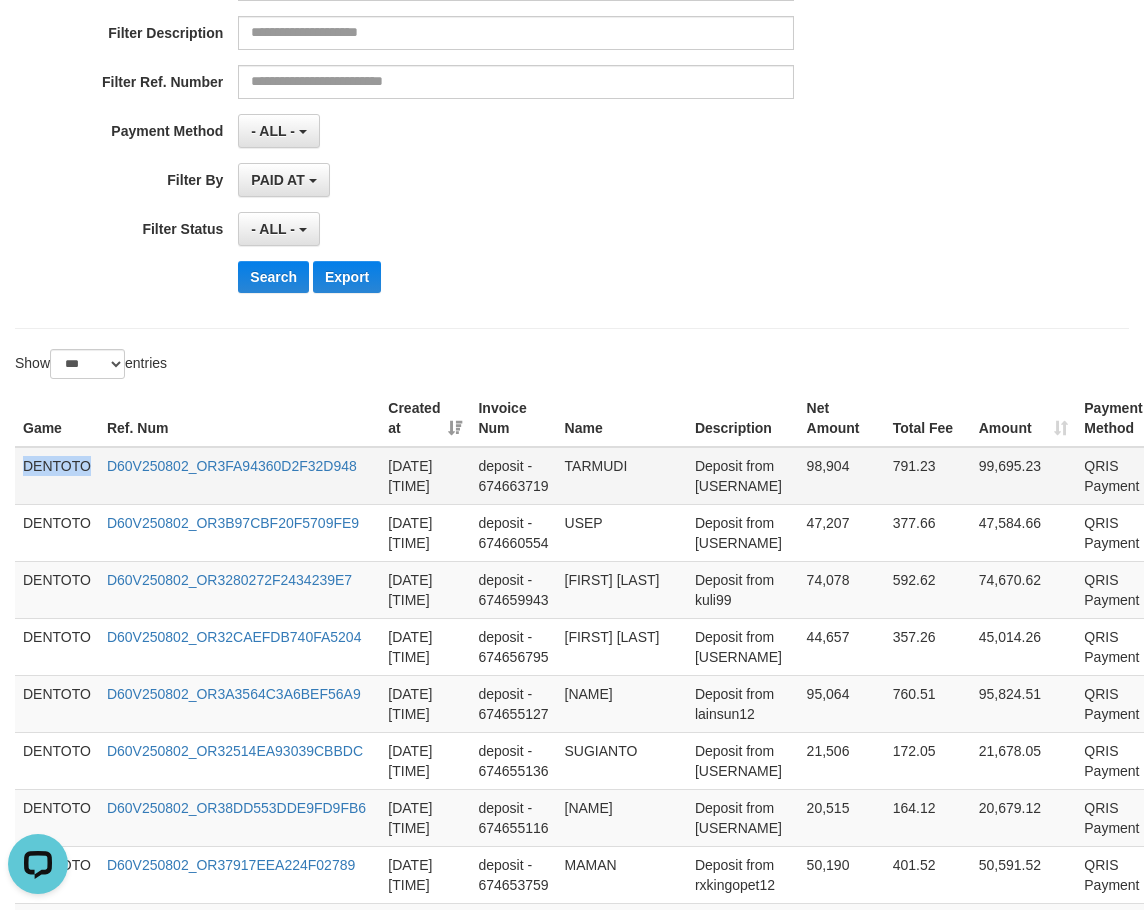 click on "DENTOTO" at bounding box center [57, 476] 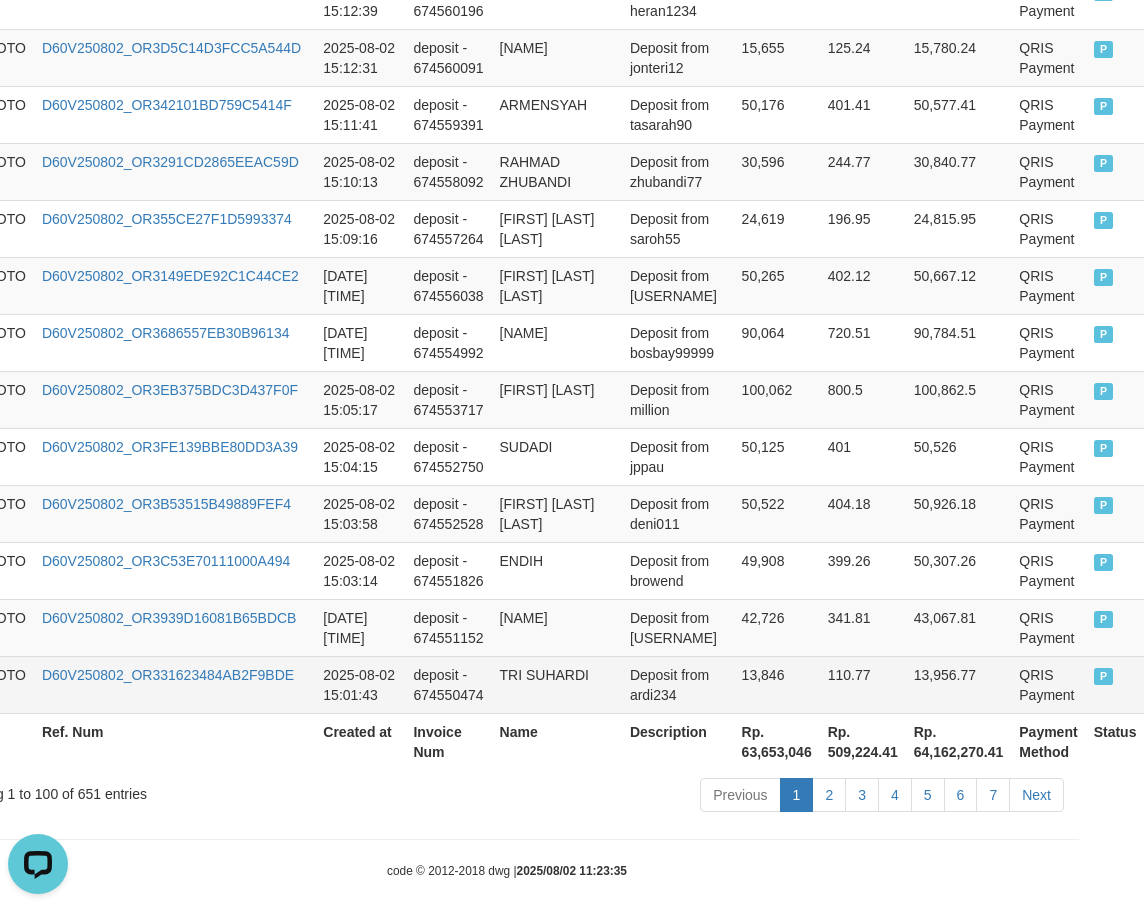 scroll, scrollTop: 5787, scrollLeft: 156, axis: both 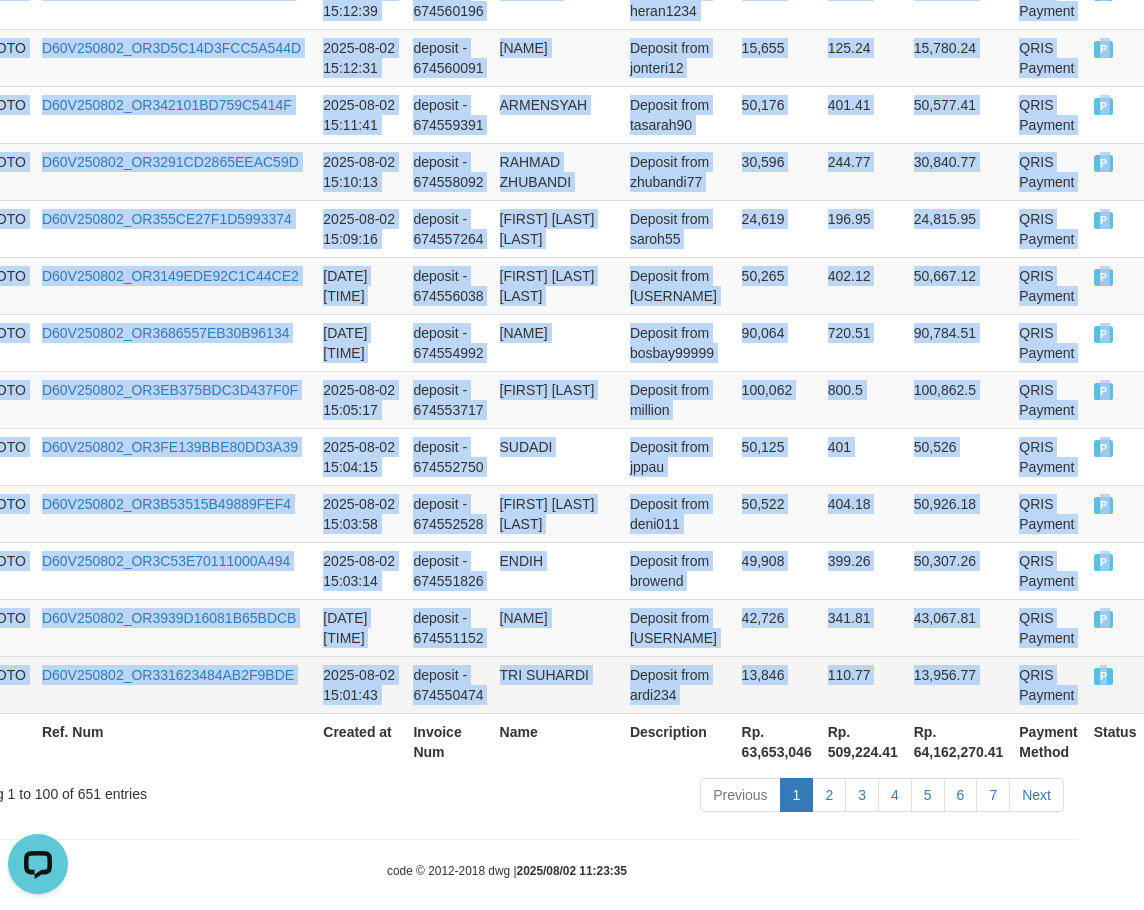 click on "P" at bounding box center [1104, 676] 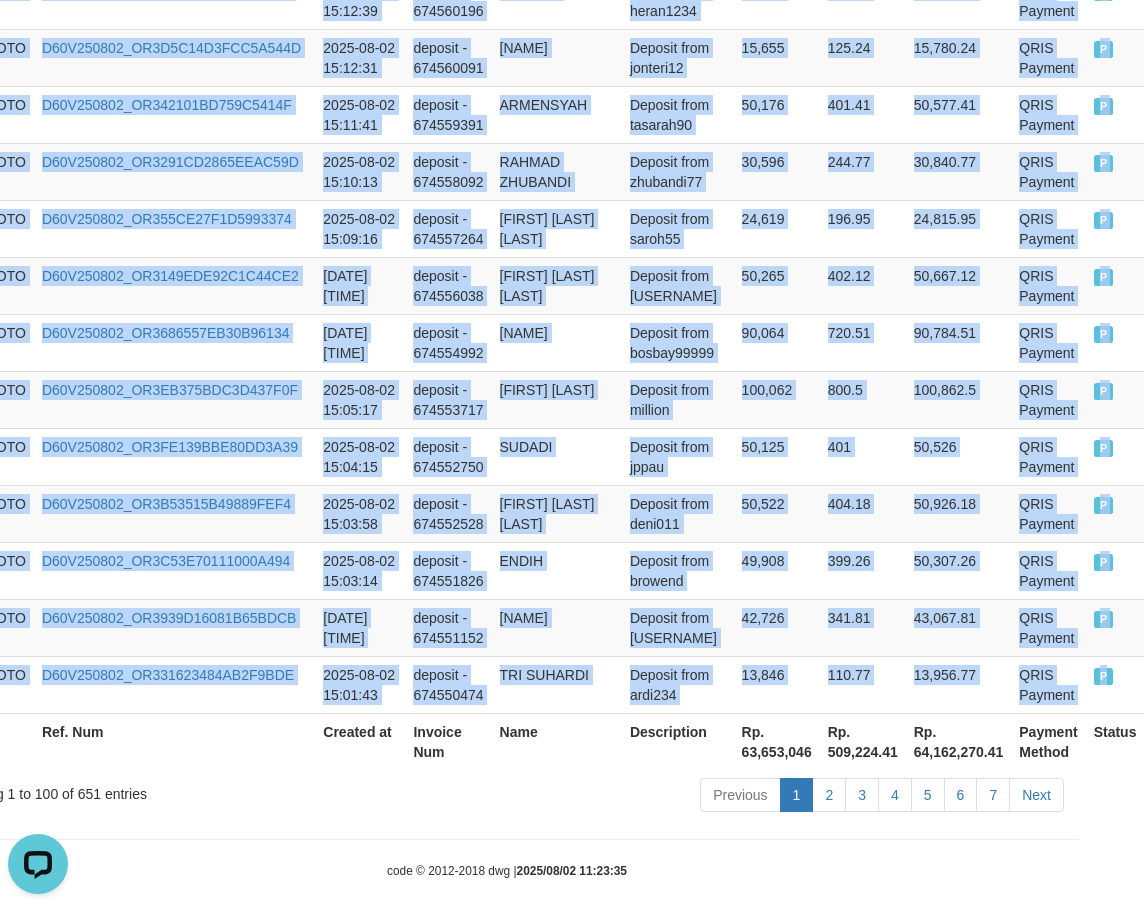 copy on "DENTOTO D60V250802_OR3FA94360D2F32D948 2025-08-02 17:04:18 deposit - 674663719 TARMUDI Deposit from tarkim1 98,904 791.23 99,695.23 QRIS Payment P   DENTOTO D60V250802_OR3B97CBF20F5709FE9 2025-08-02 17:00:58 deposit - 674660554 USEP Deposit from yusep234 47,207 377.66 47,584.66 QRIS Payment P   DENTOTO D60V250802_OR3280272F2434239E7 2025-08-02 17:00:22 deposit - 674659943 IMAM RAHAYU Deposit from kuli99 74,078 592.62 74,670.62 QRIS Payment P   DENTOTO D60V250802_OR32CAEFDB740FA5204 2025-08-02 16:56:57 deposit - 674656795 ENENG HOLILAH Deposit from dogan123 44,657 357.26 45,014.26 QRIS Payment P   DENTOTO D60V250802_OR3A3564C3A6BEF56A9 2025-08-02 16:55:13 deposit - 674655127 SUNARDIN Deposit from lainsun12 95,064 760.51 95,824.51 QRIS Payment P   DENTOTO D60V250802_OR32514EA93039CBBDC 2025-08-02 16:55:13 deposit - 674655136 SUGIANTO Deposit from amirrr 21,506 172.05 21,678.05 QRIS Payment P   DENTOTO D60V250802_OR38DD553DDE9FD9FB6 2025-08-02 16:55:12 deposit - 674655116 WAHKIDIN Deposit from wahkidin466 20,..." 